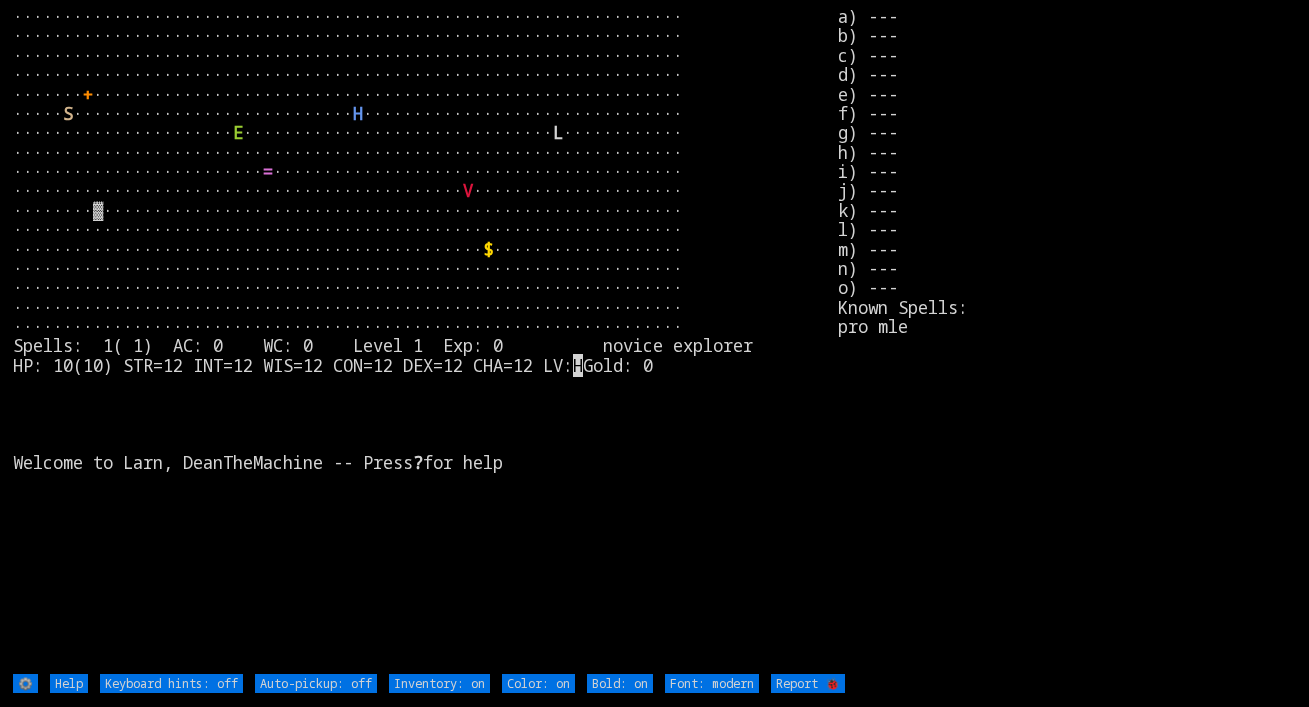 scroll, scrollTop: 0, scrollLeft: 0, axis: both 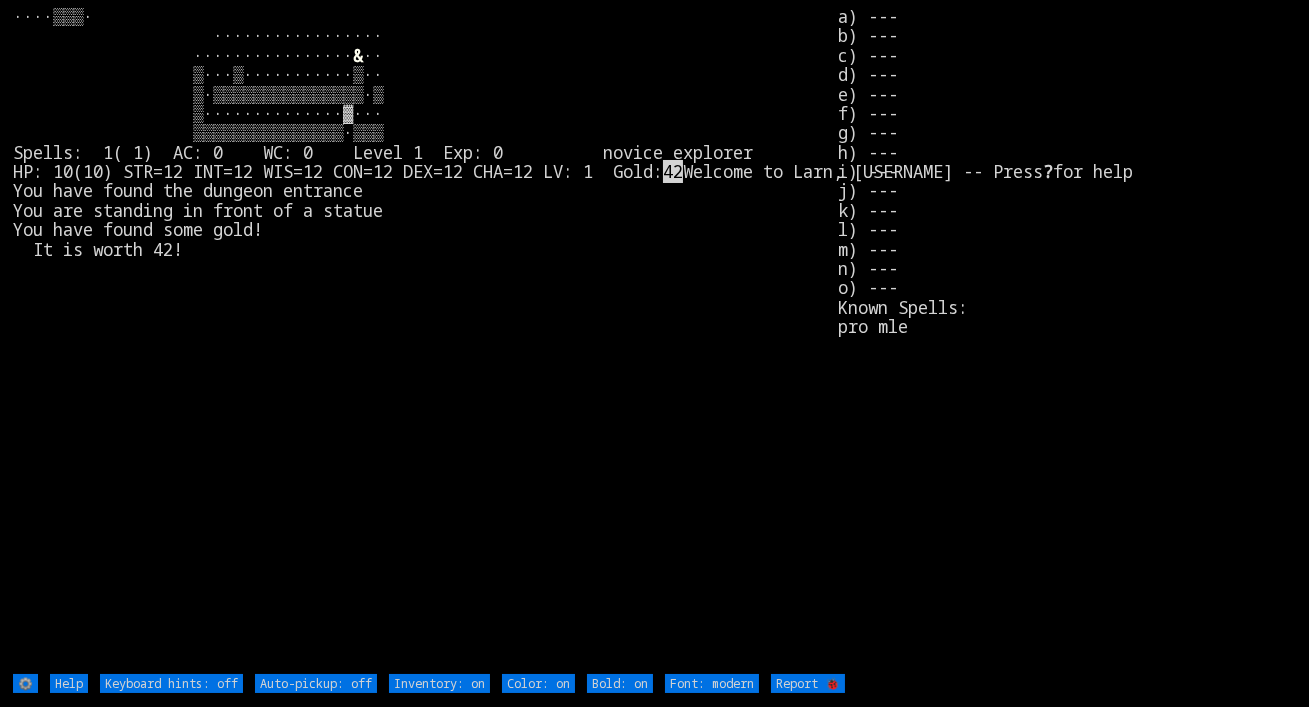 type on "Auto-pickup: on" 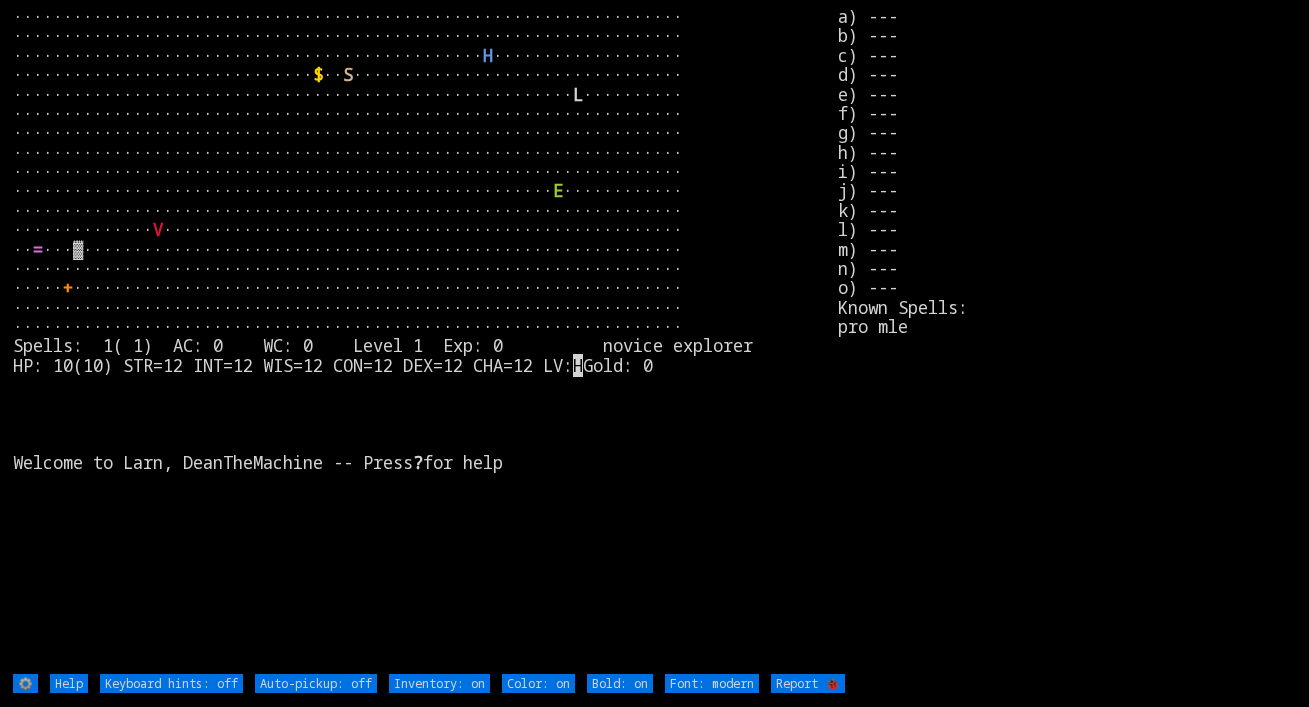 scroll, scrollTop: 0, scrollLeft: 0, axis: both 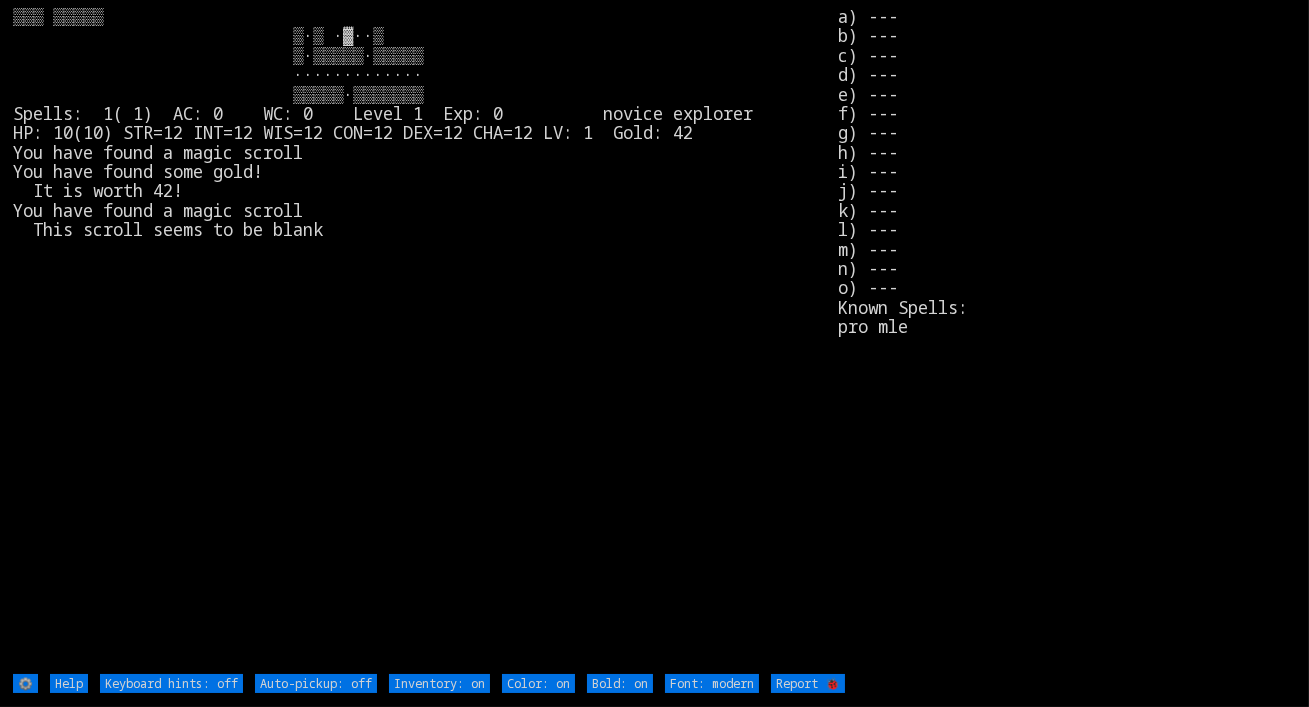 type on "Auto-pickup: on" 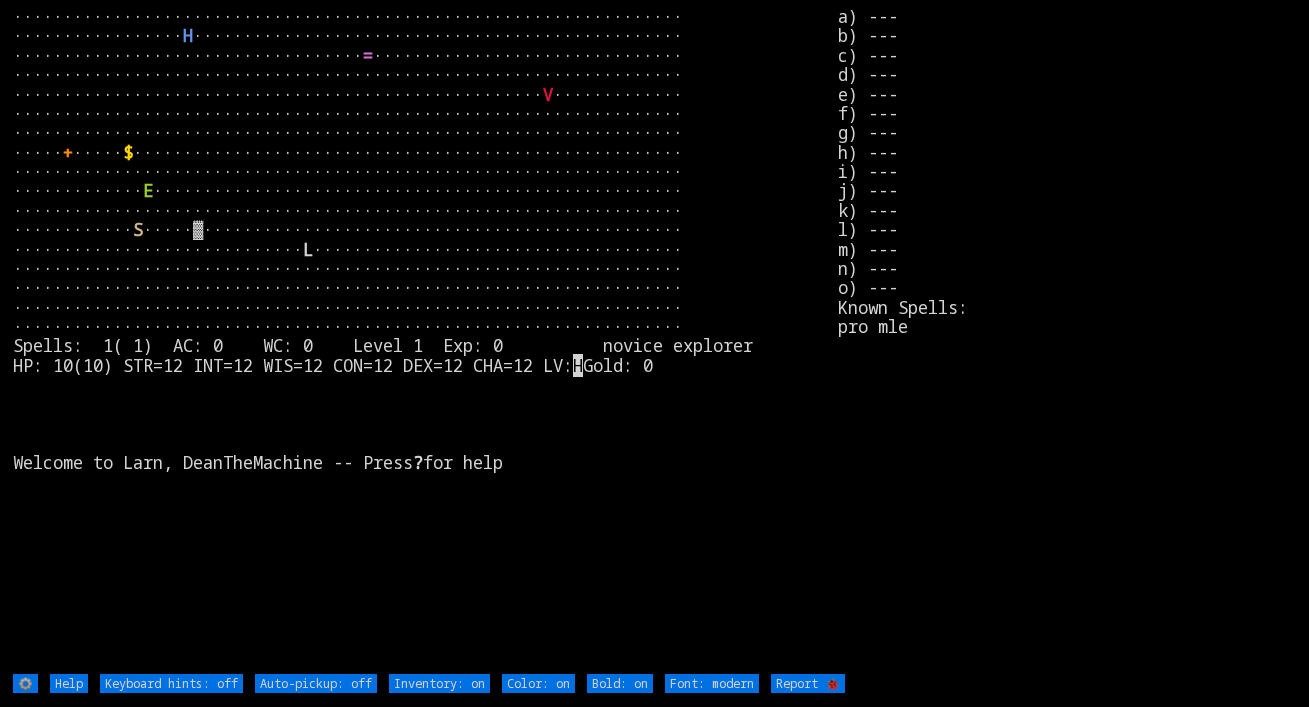 scroll, scrollTop: 0, scrollLeft: 0, axis: both 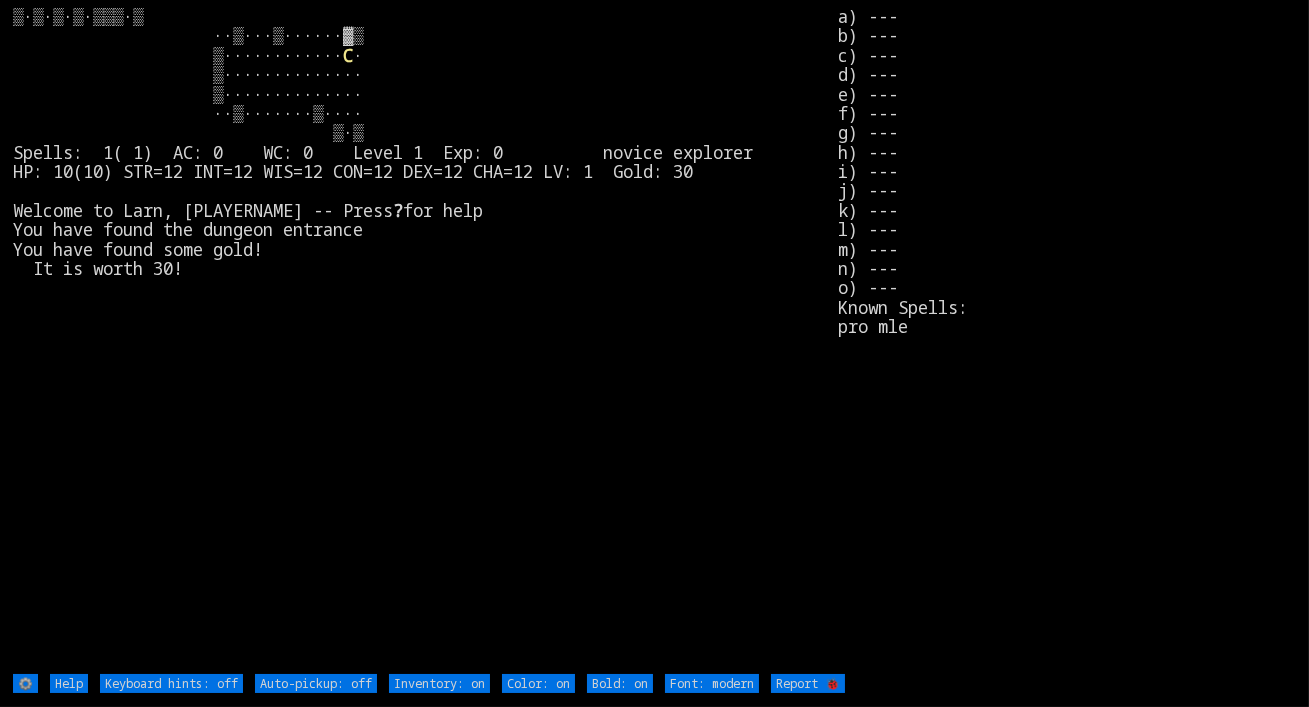 type on "Auto-pickup: on" 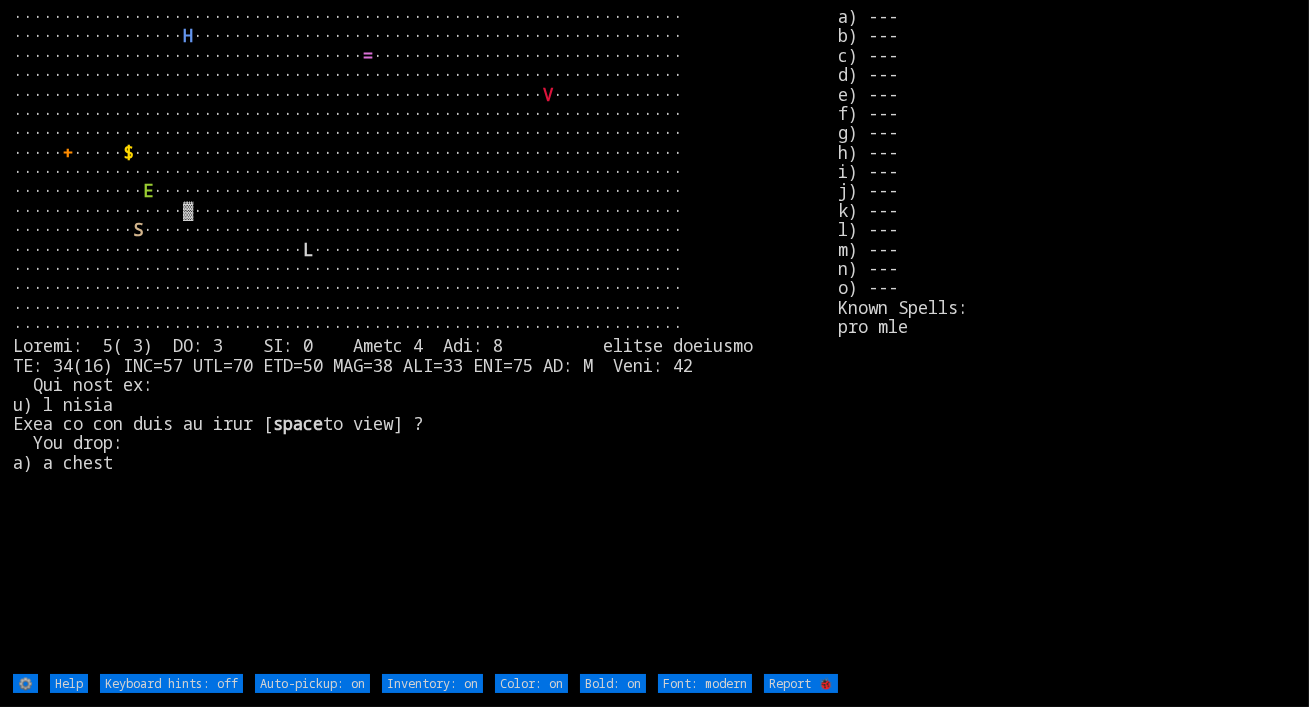 type on "Auto-pickup: off" 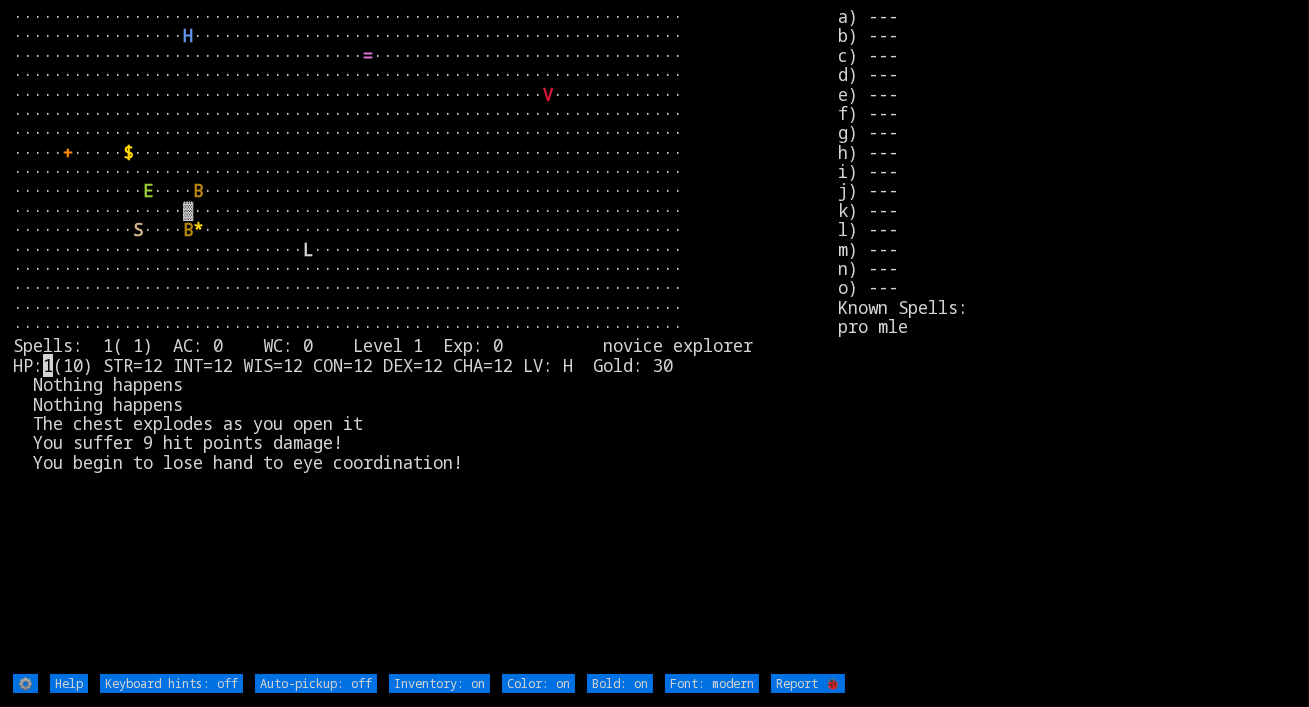 type on "Auto-pickup: on" 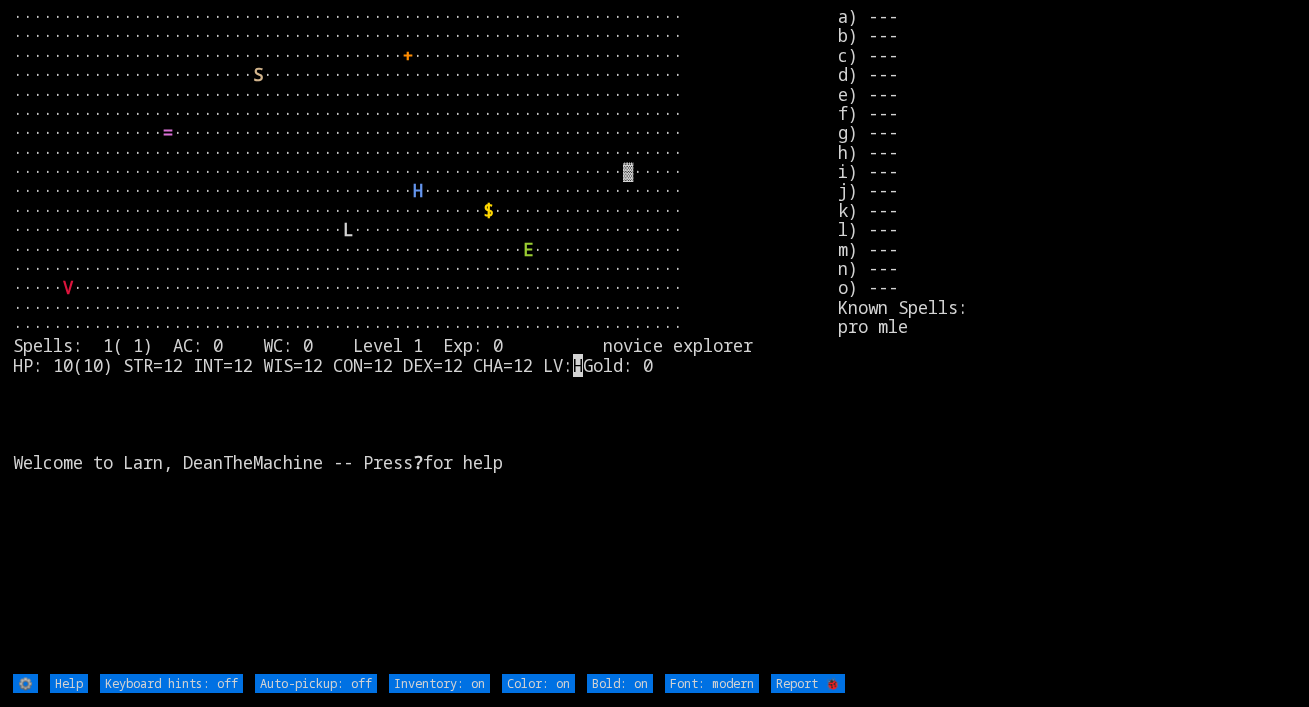 scroll, scrollTop: 0, scrollLeft: 0, axis: both 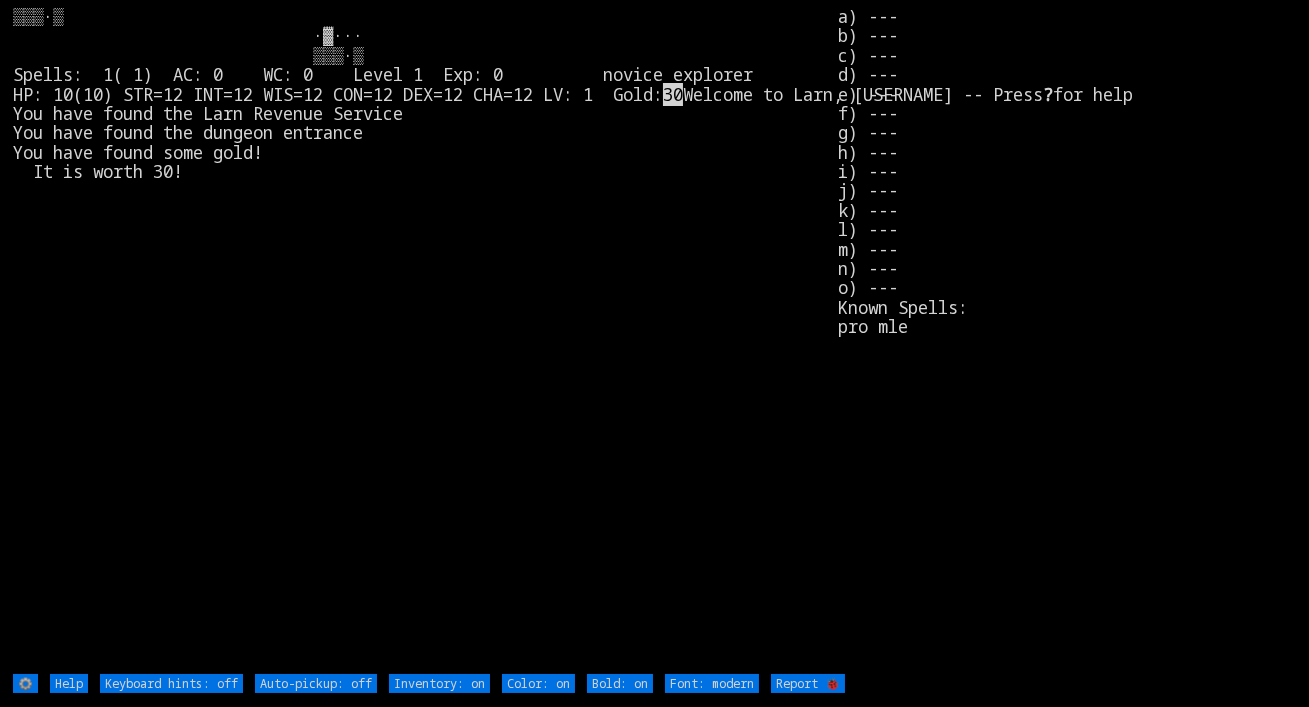 type on "Auto-pickup: on" 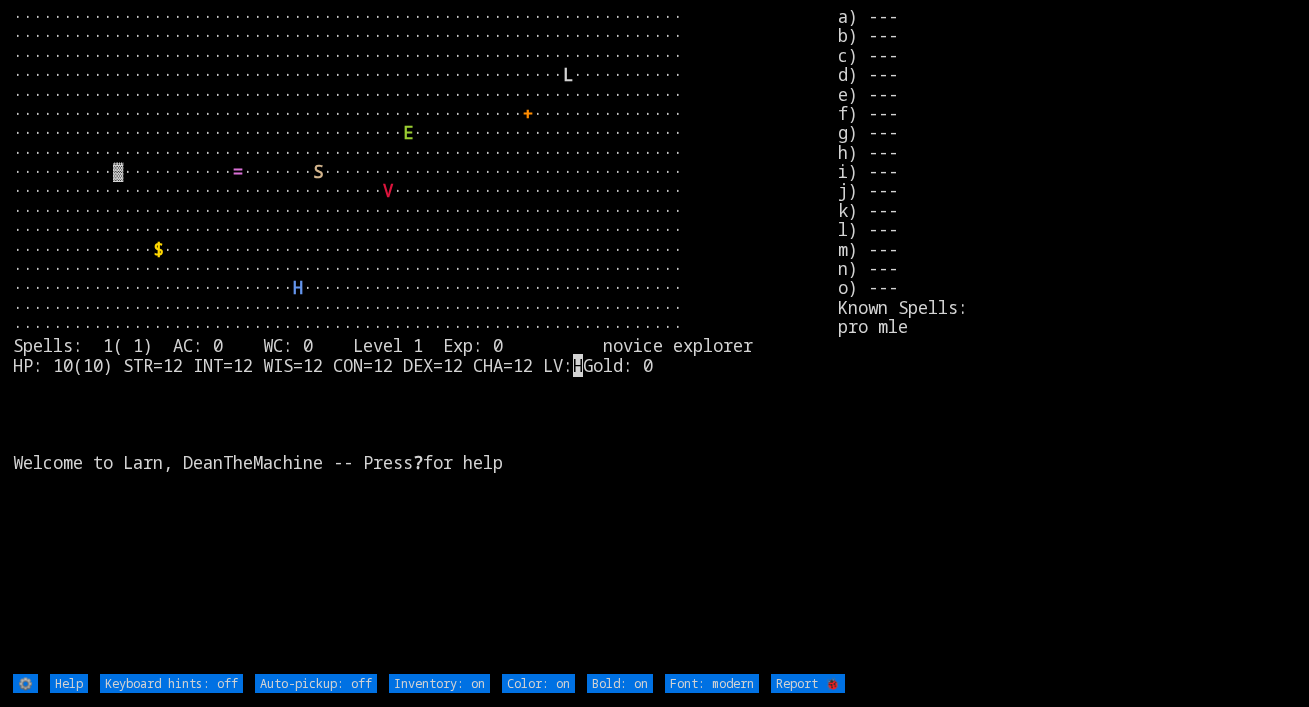 scroll, scrollTop: 0, scrollLeft: 0, axis: both 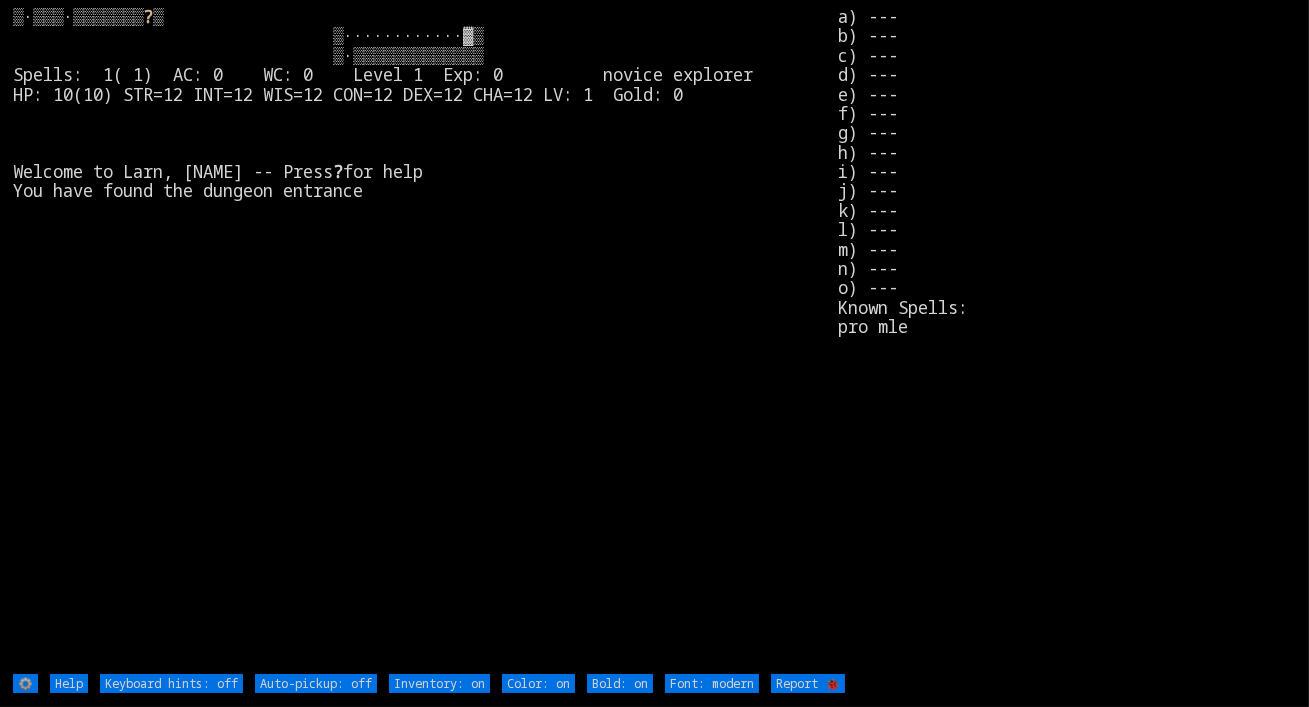 type on "Auto-pickup: on" 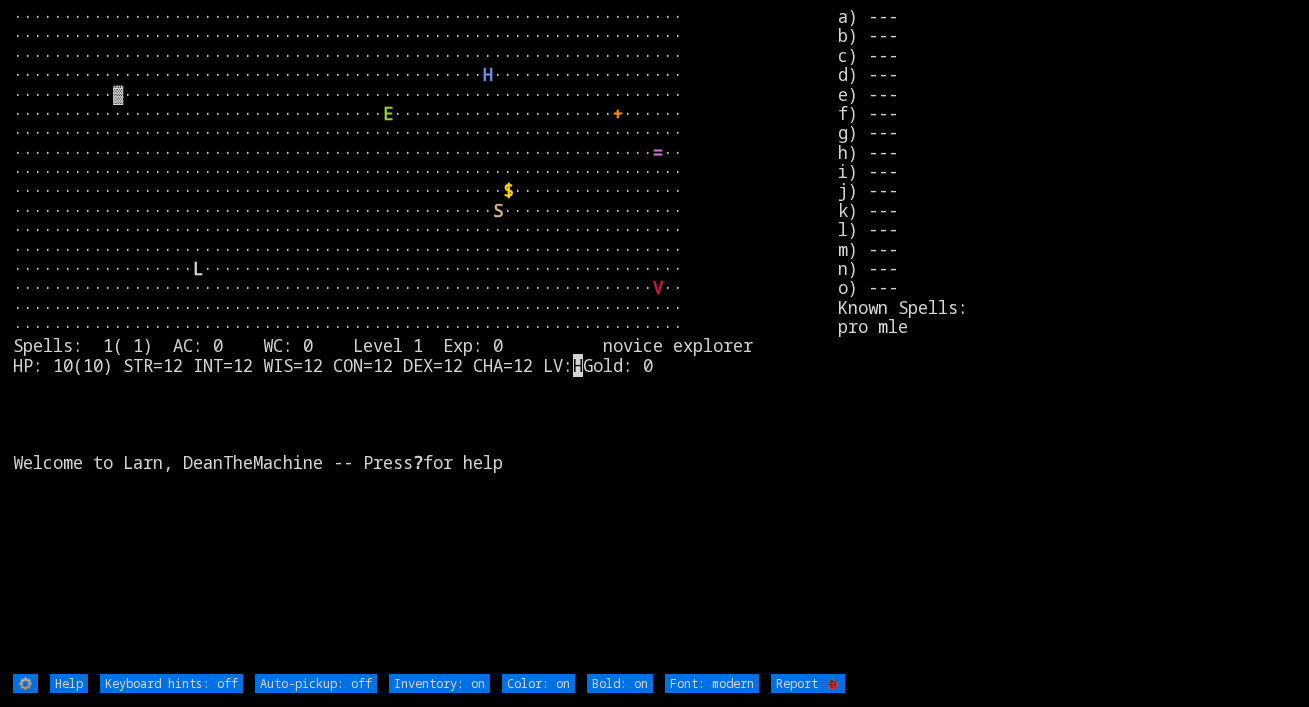 scroll, scrollTop: 0, scrollLeft: 0, axis: both 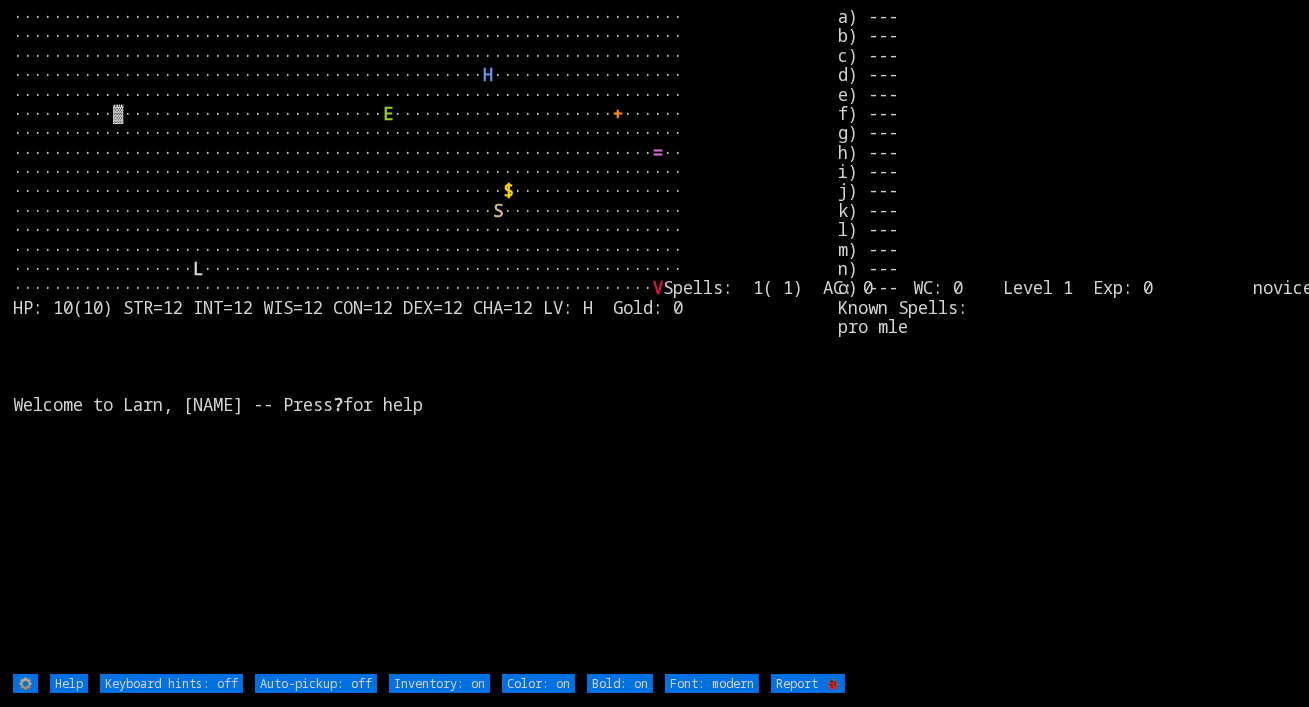 type on "Auto-pickup: on" 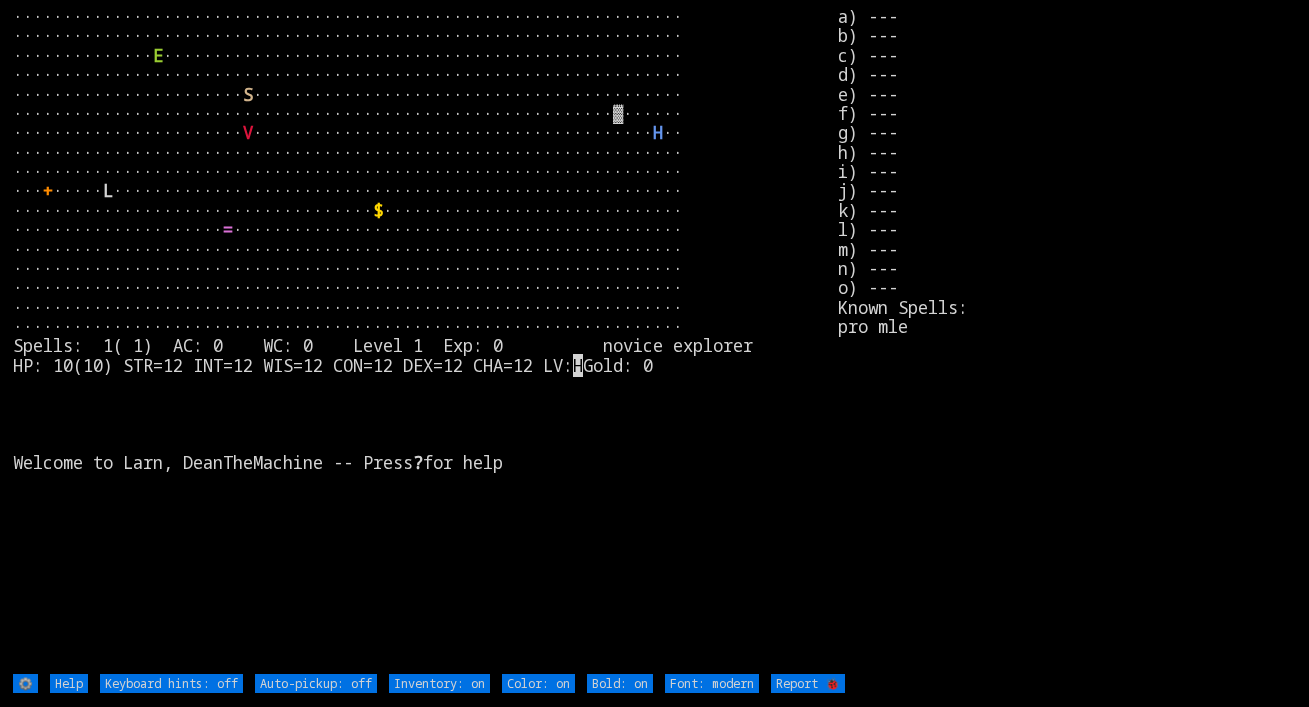 scroll, scrollTop: 0, scrollLeft: 0, axis: both 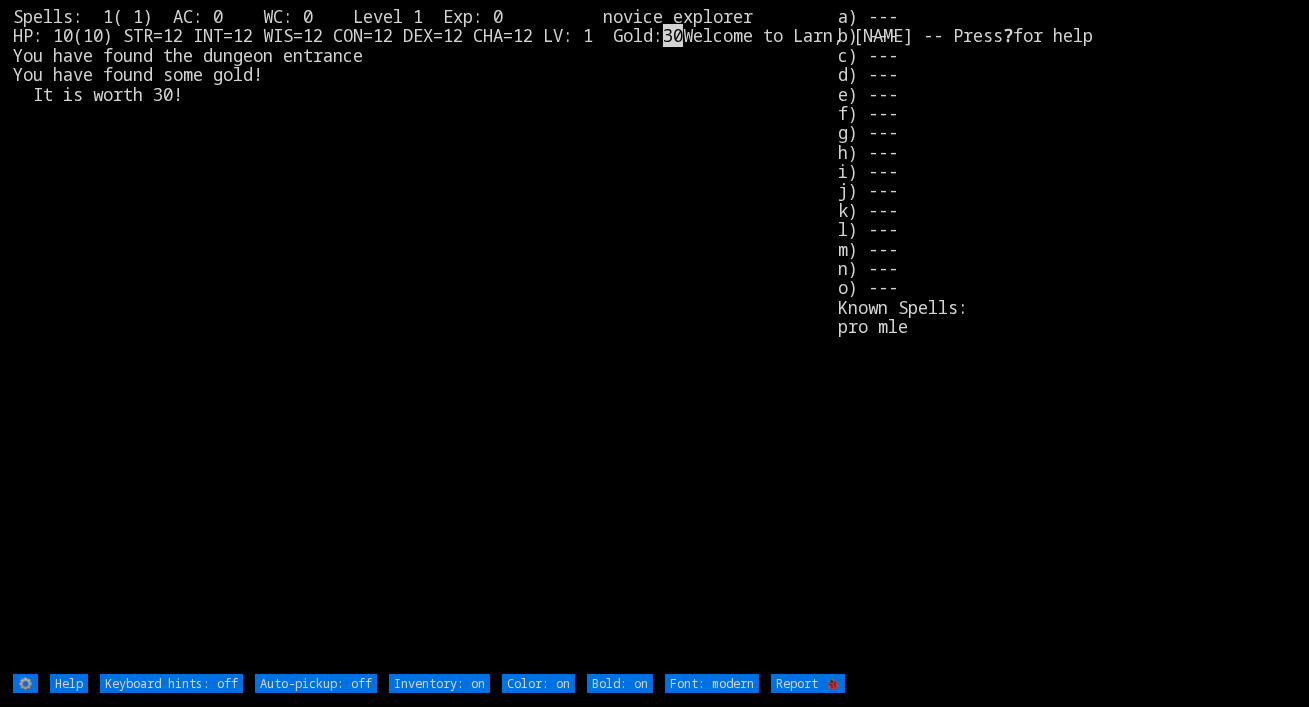 type on "Auto-pickup: on" 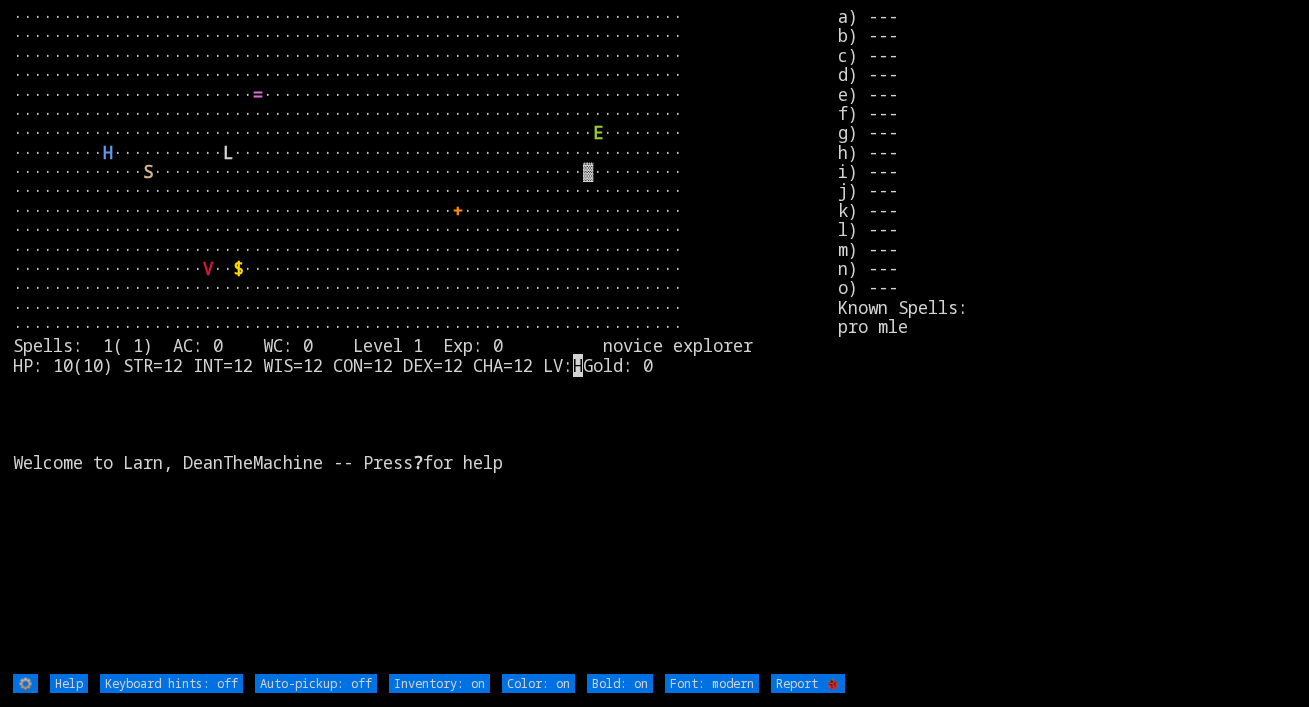 scroll, scrollTop: 0, scrollLeft: 0, axis: both 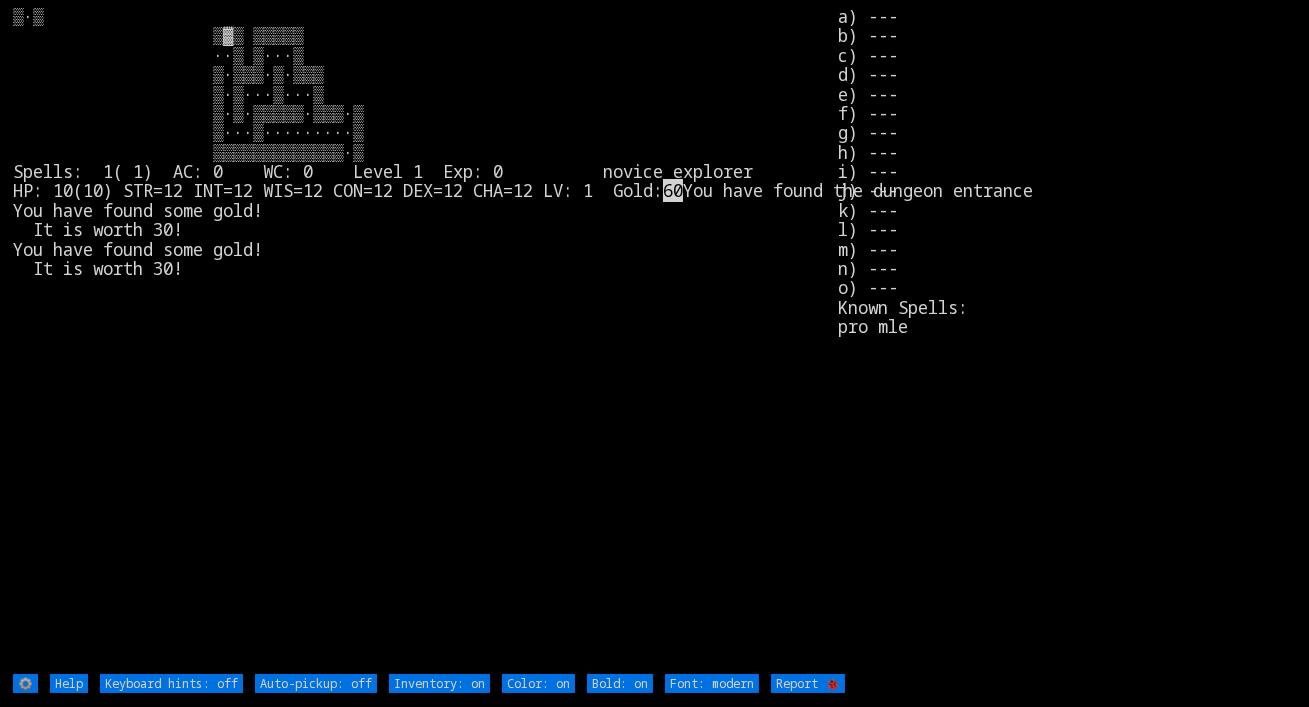type on "Auto-pickup: on" 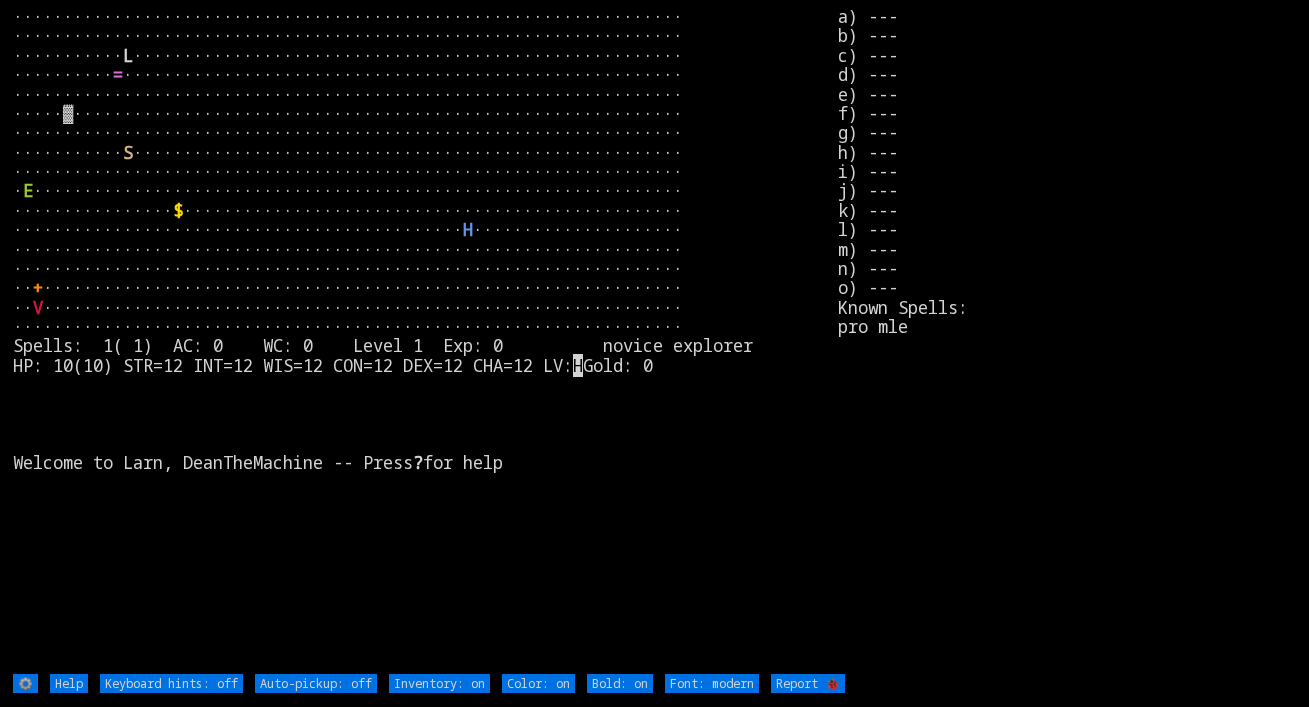 scroll, scrollTop: 0, scrollLeft: 0, axis: both 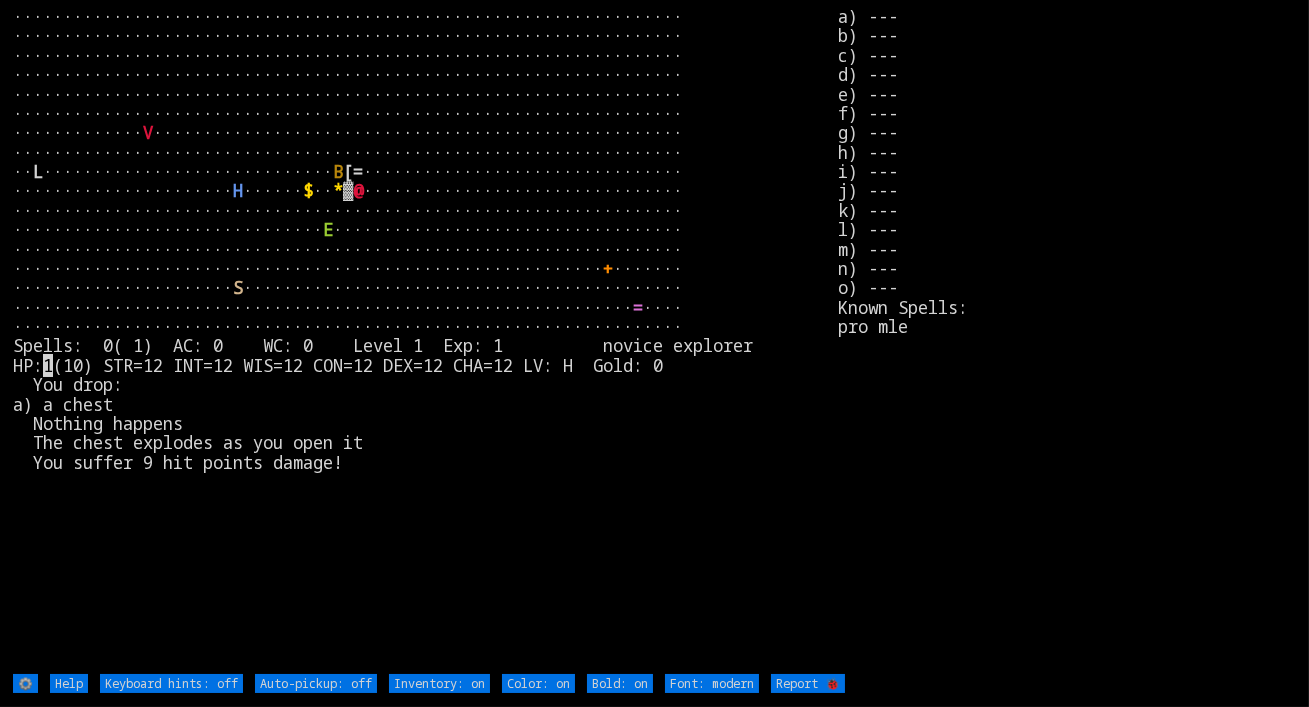 type on "Auto-pickup: on" 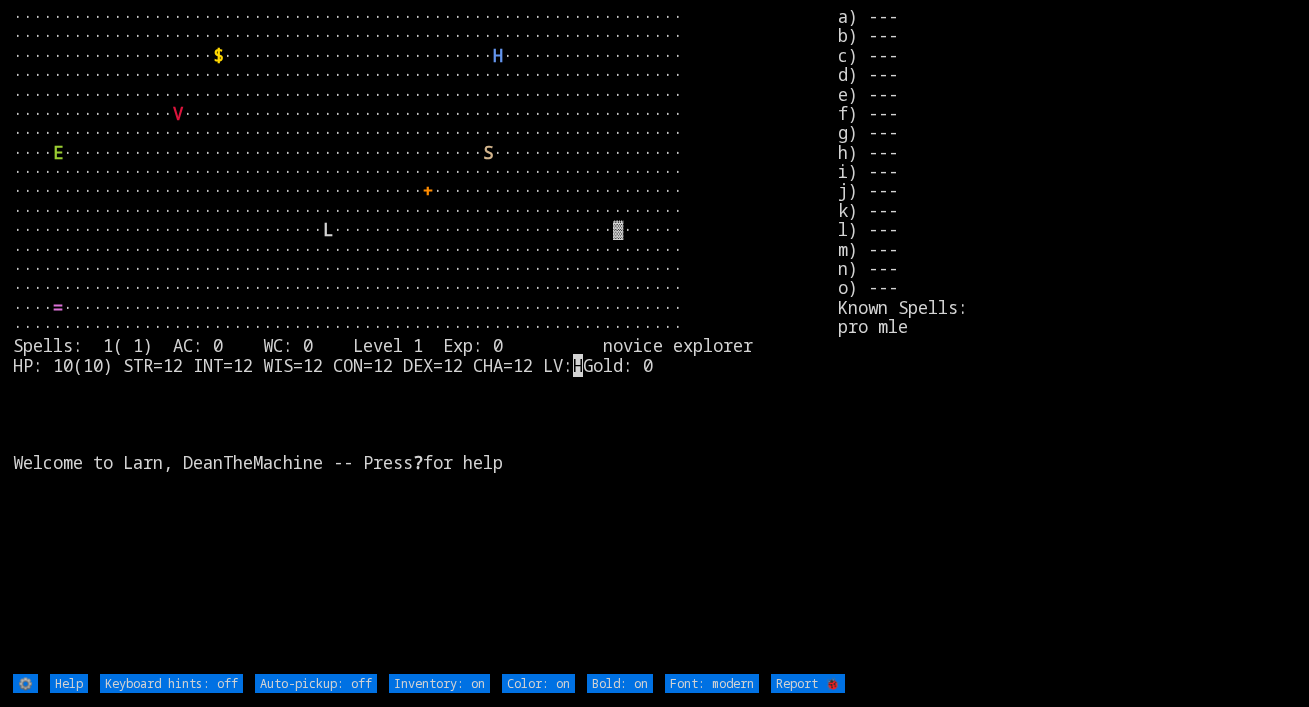 scroll, scrollTop: 0, scrollLeft: 0, axis: both 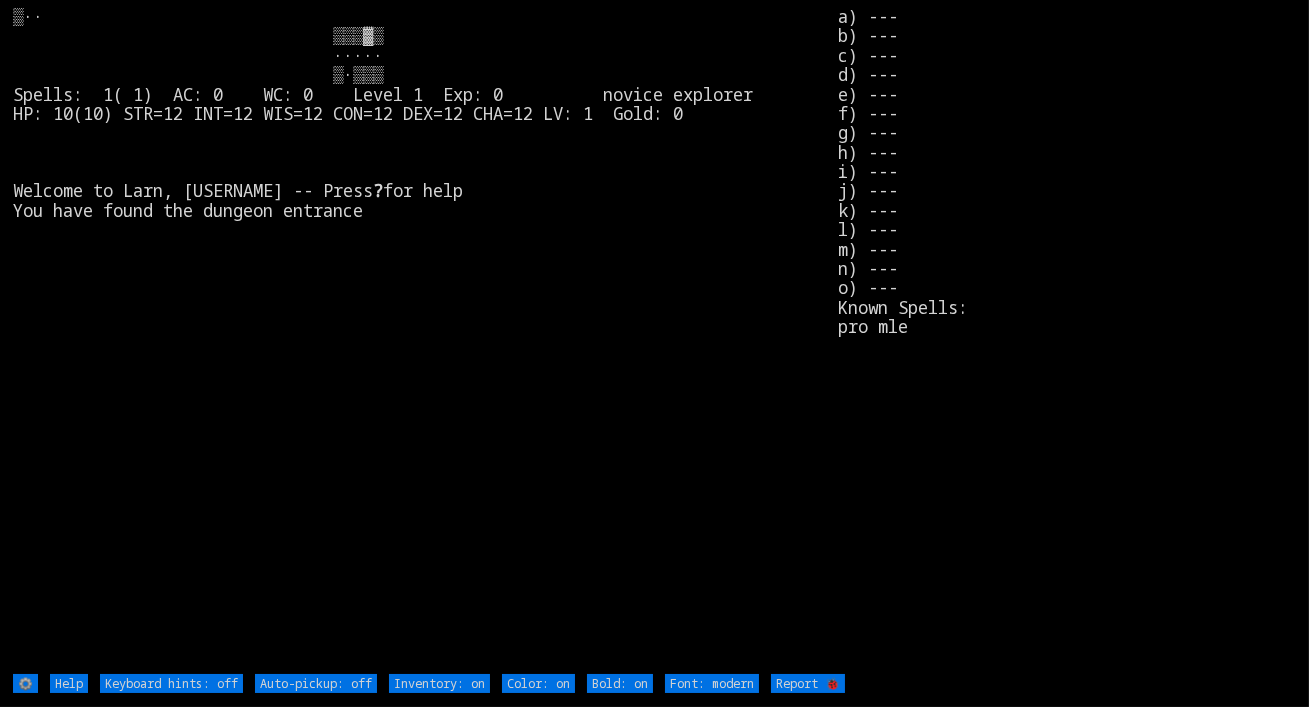 type on "Auto-pickup: on" 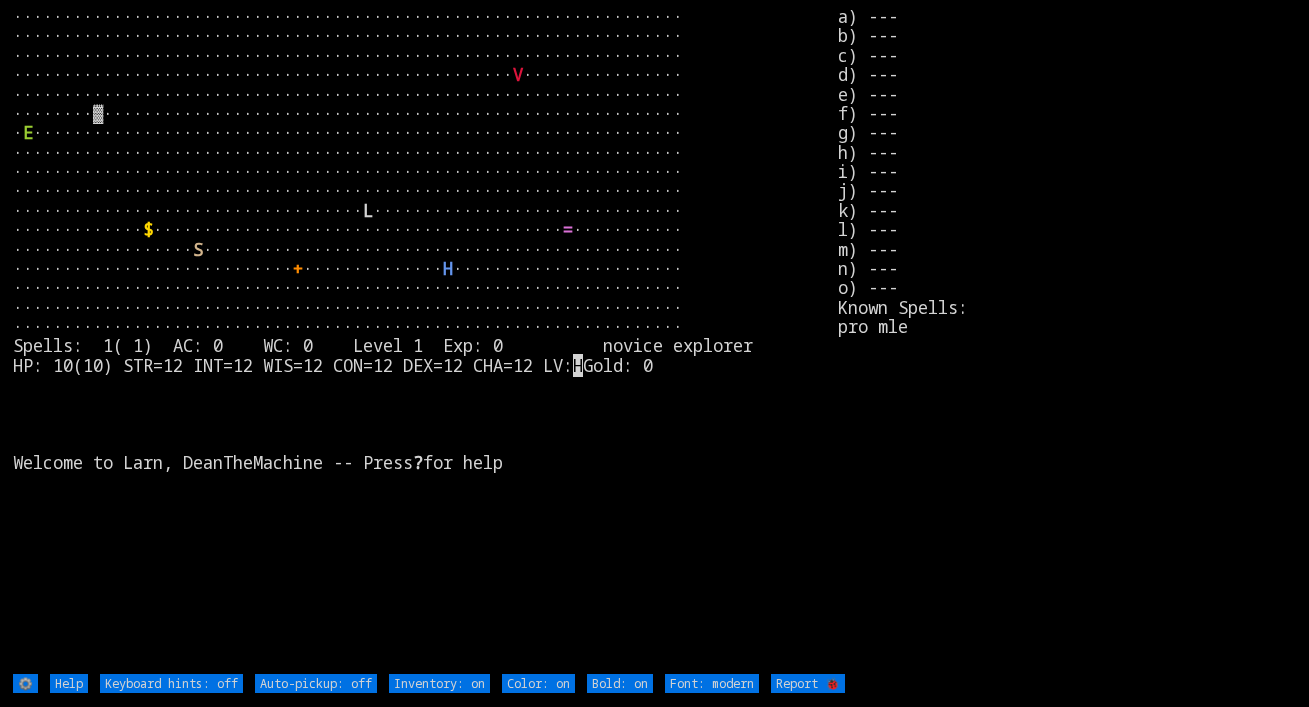 scroll, scrollTop: 0, scrollLeft: 0, axis: both 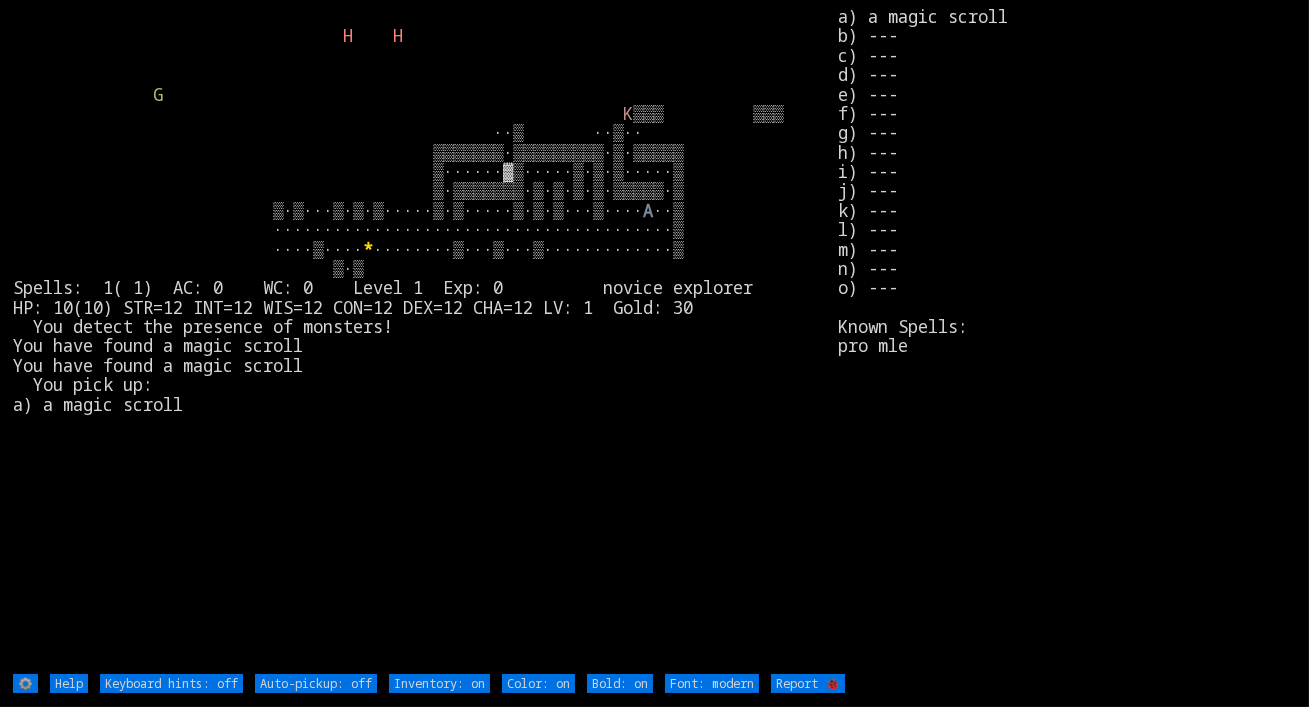 type on "Auto-pickup: on" 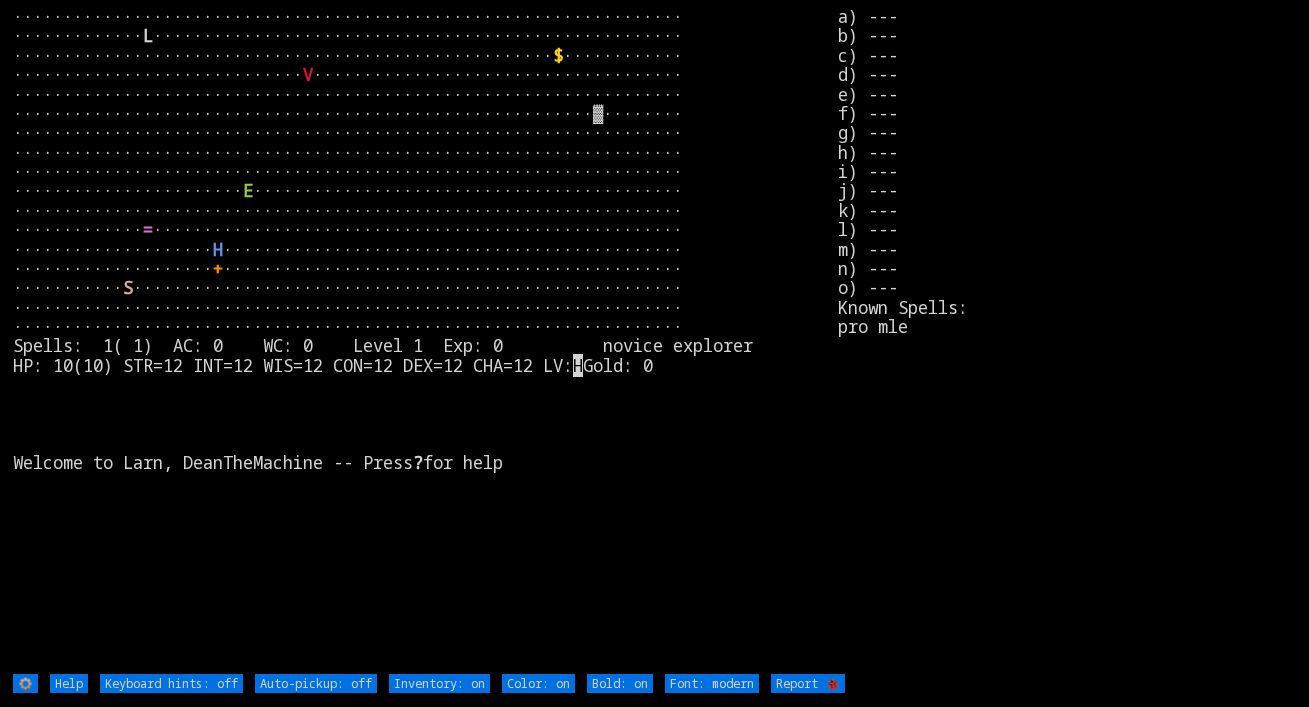 scroll, scrollTop: 0, scrollLeft: 0, axis: both 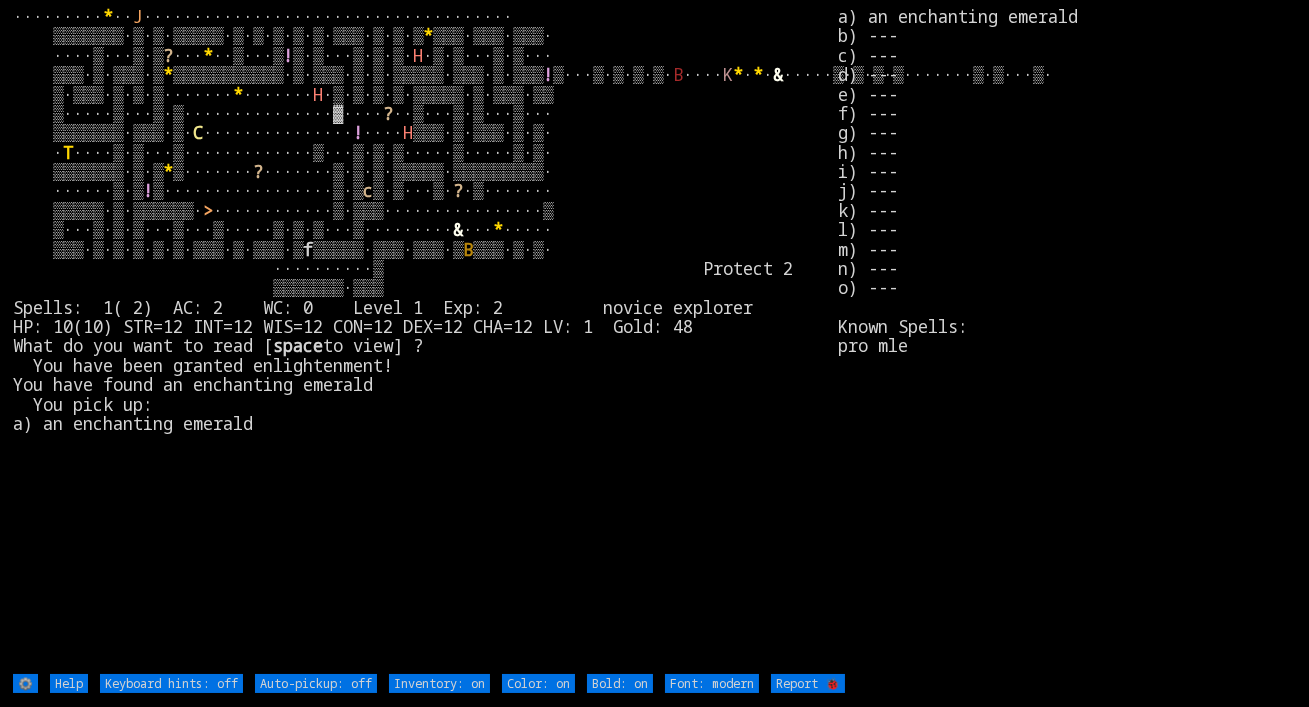 type on "Auto-pickup: on" 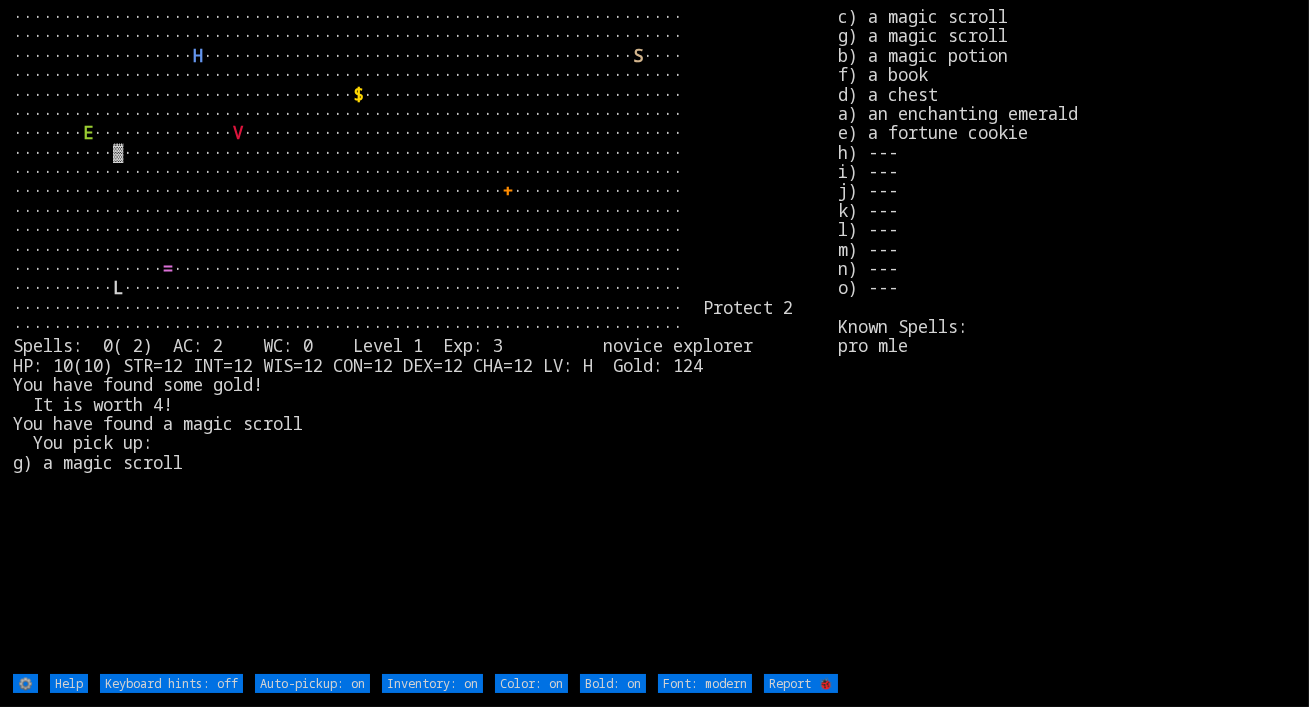 type on "Auto-pickup: off" 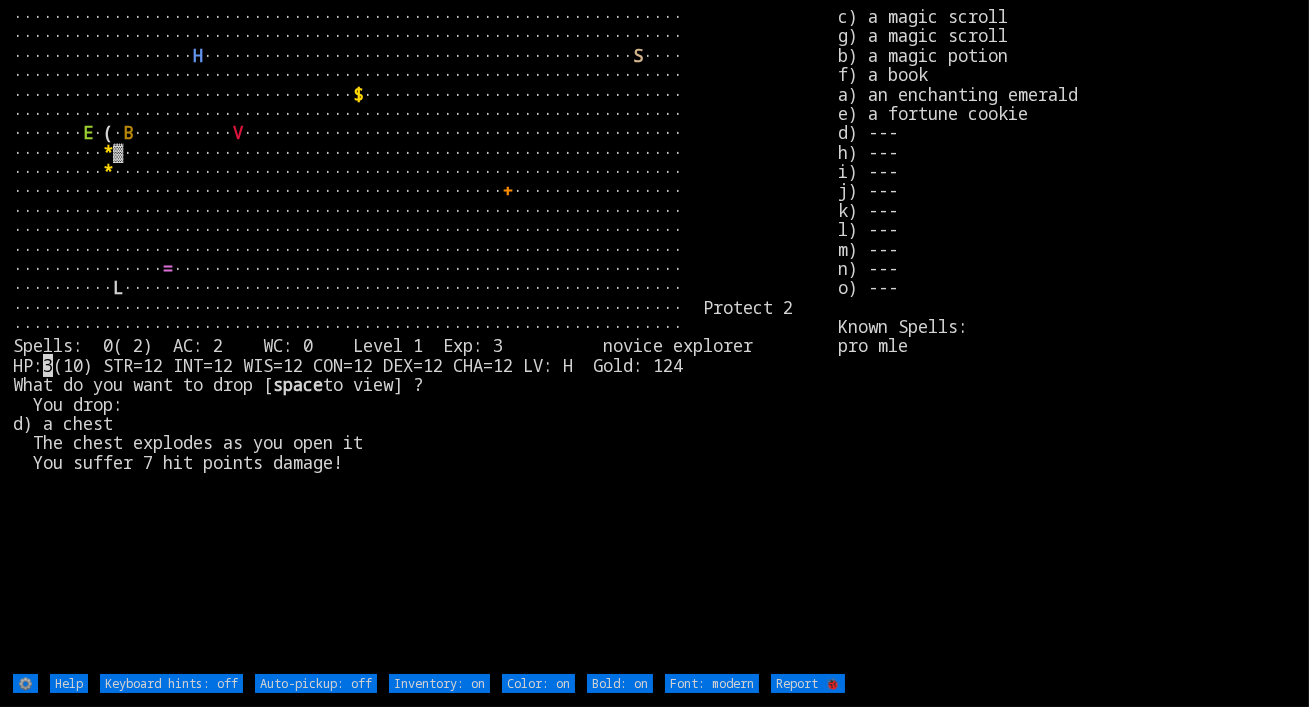 type on "Auto-pickup: on" 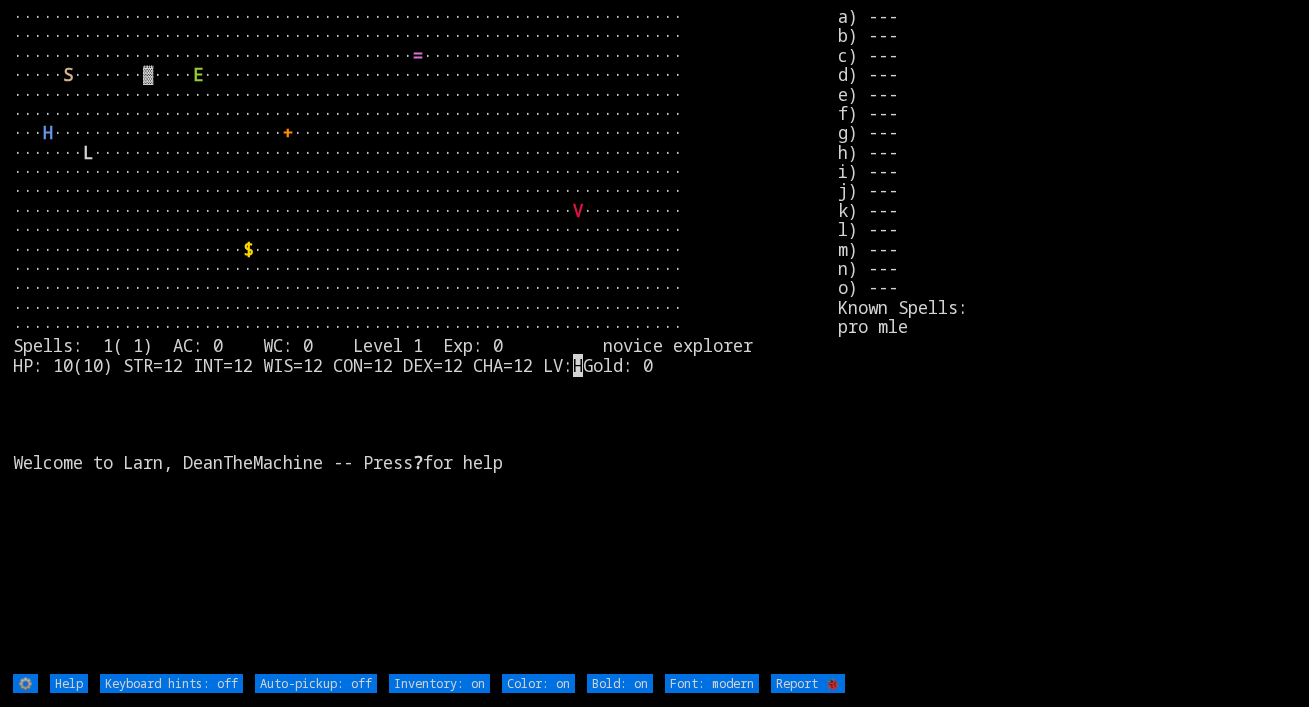 scroll, scrollTop: 0, scrollLeft: 0, axis: both 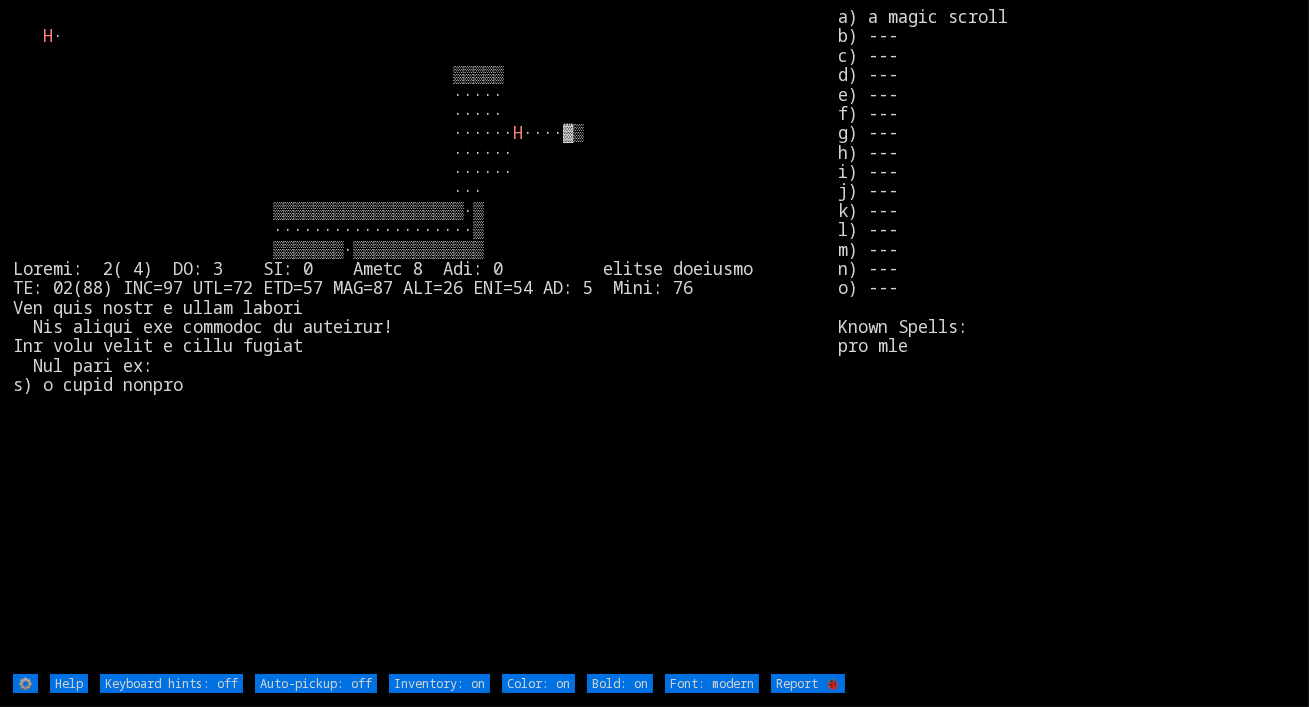 type on "Auto-pickup: on" 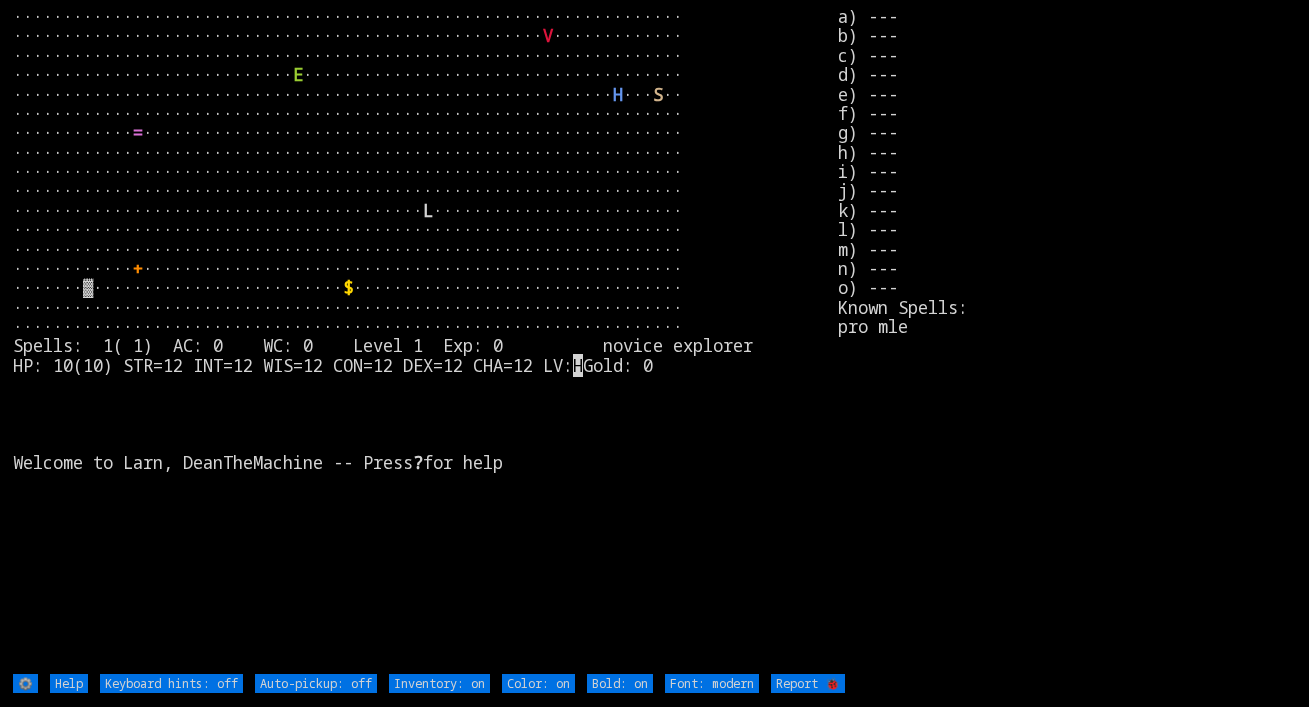 scroll, scrollTop: 0, scrollLeft: 0, axis: both 